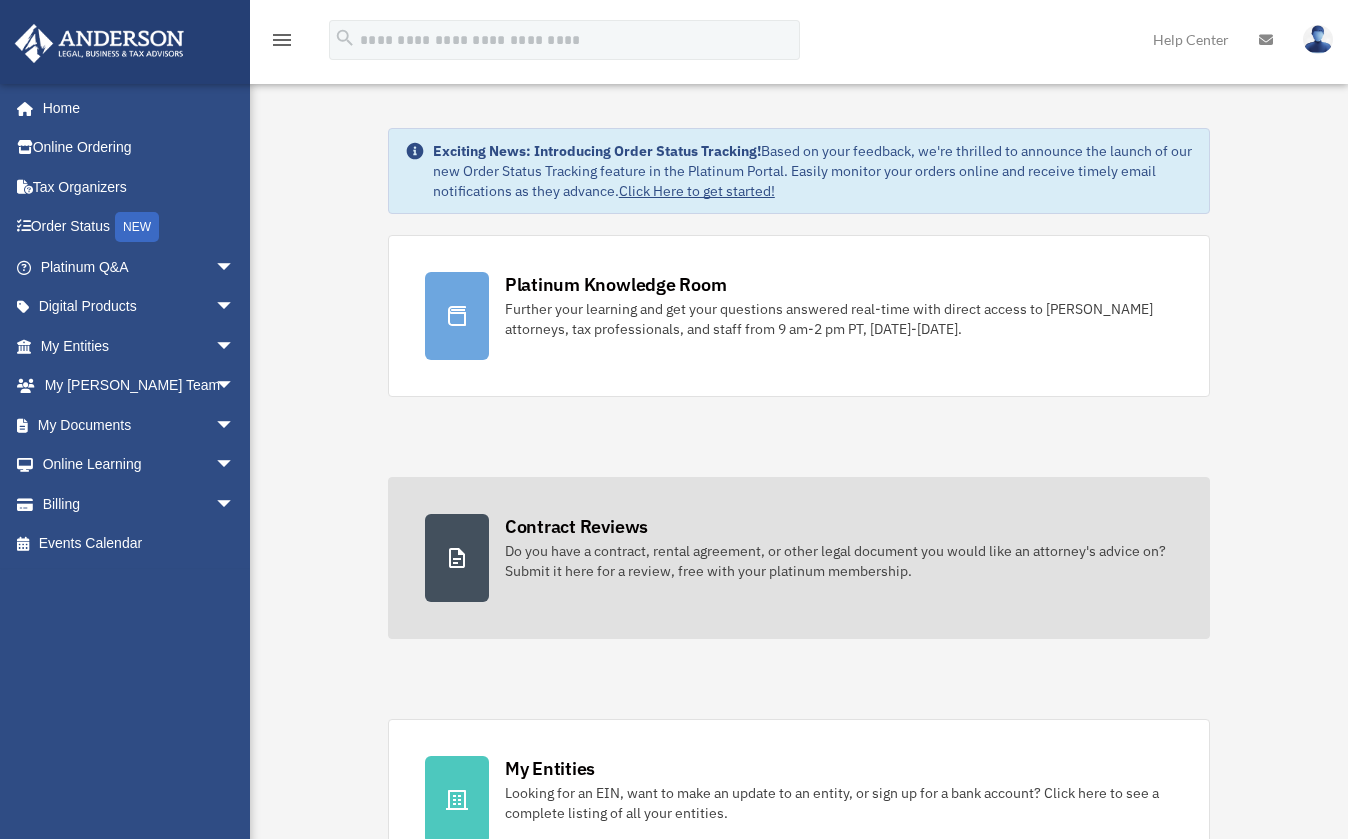 scroll, scrollTop: 0, scrollLeft: 0, axis: both 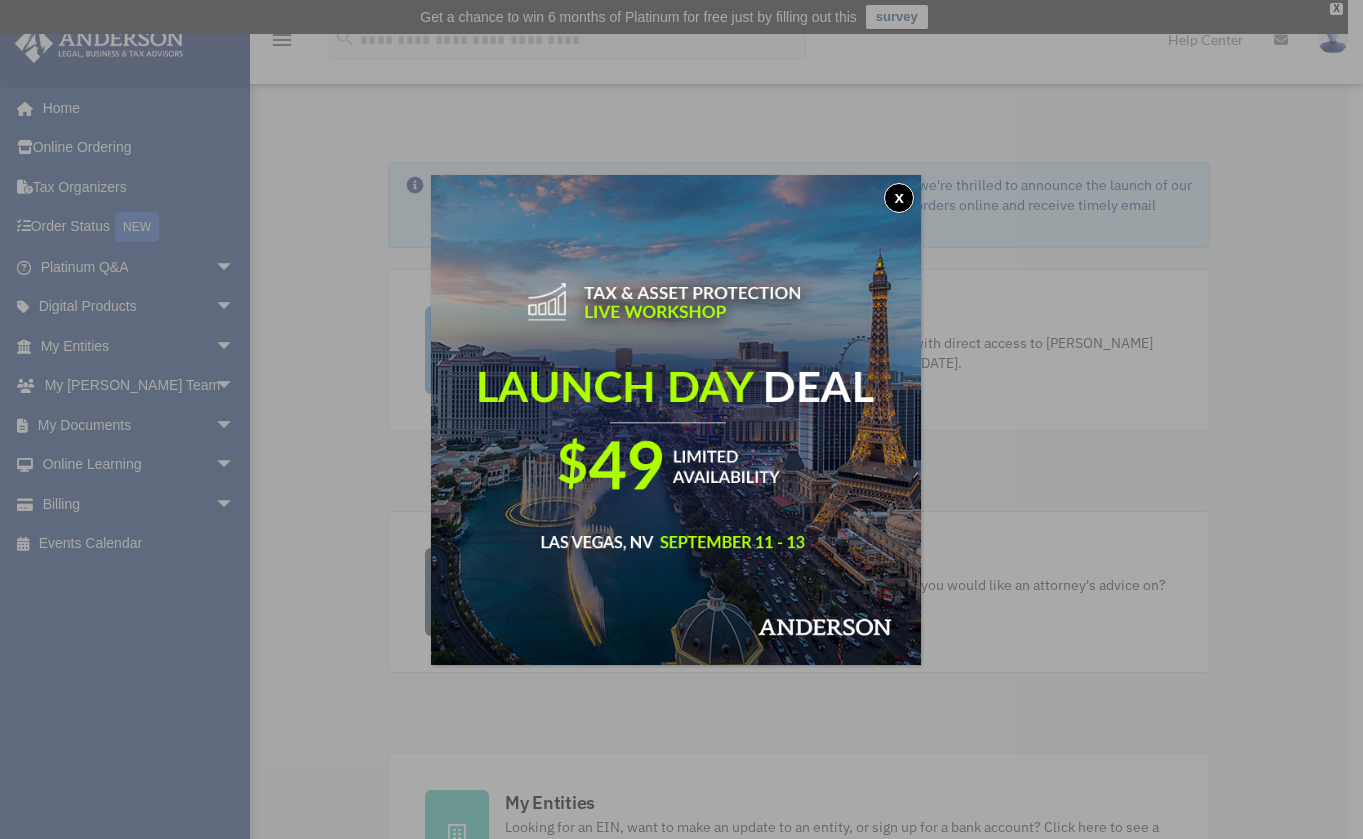 click on "x" at bounding box center (899, 198) 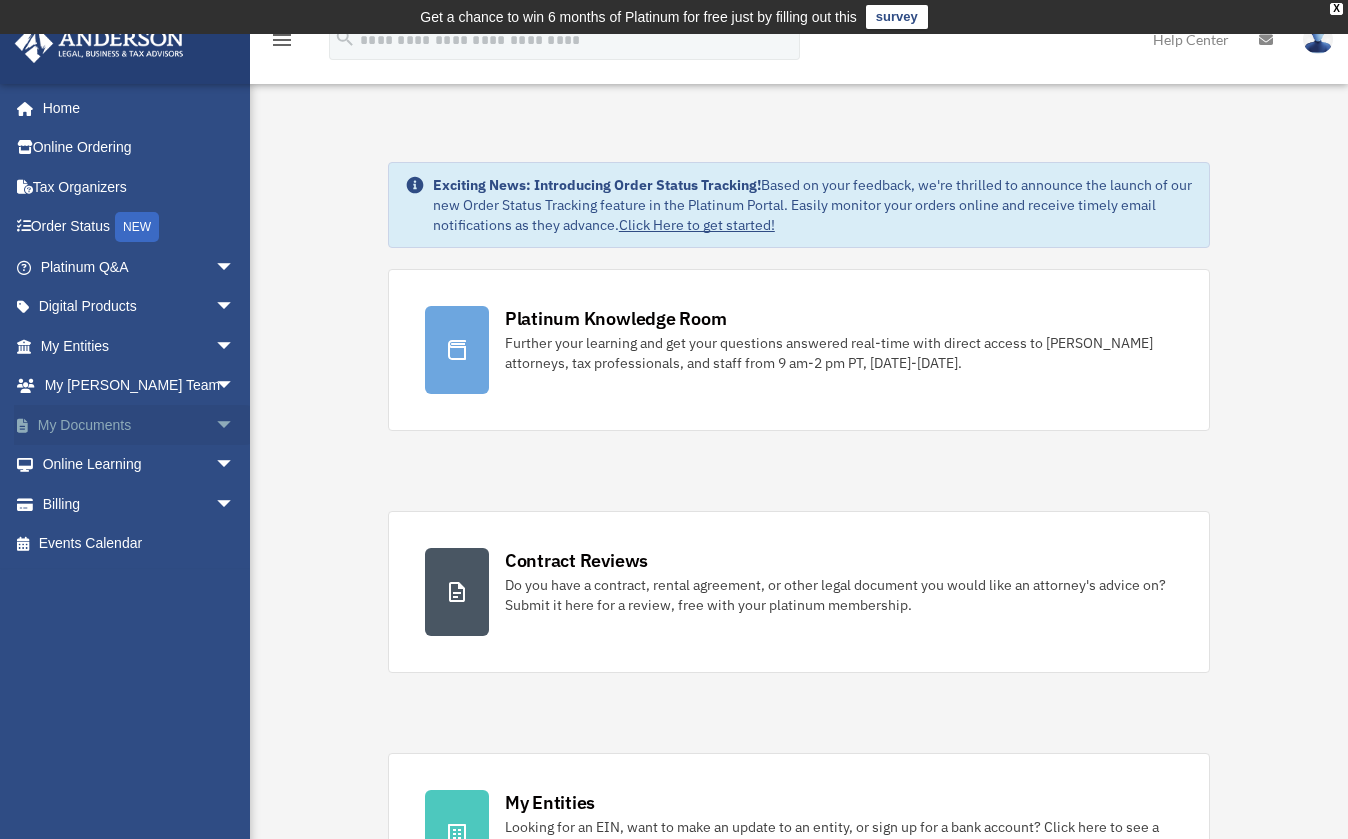 click on "My Documents arrow_drop_down" at bounding box center [139, 425] 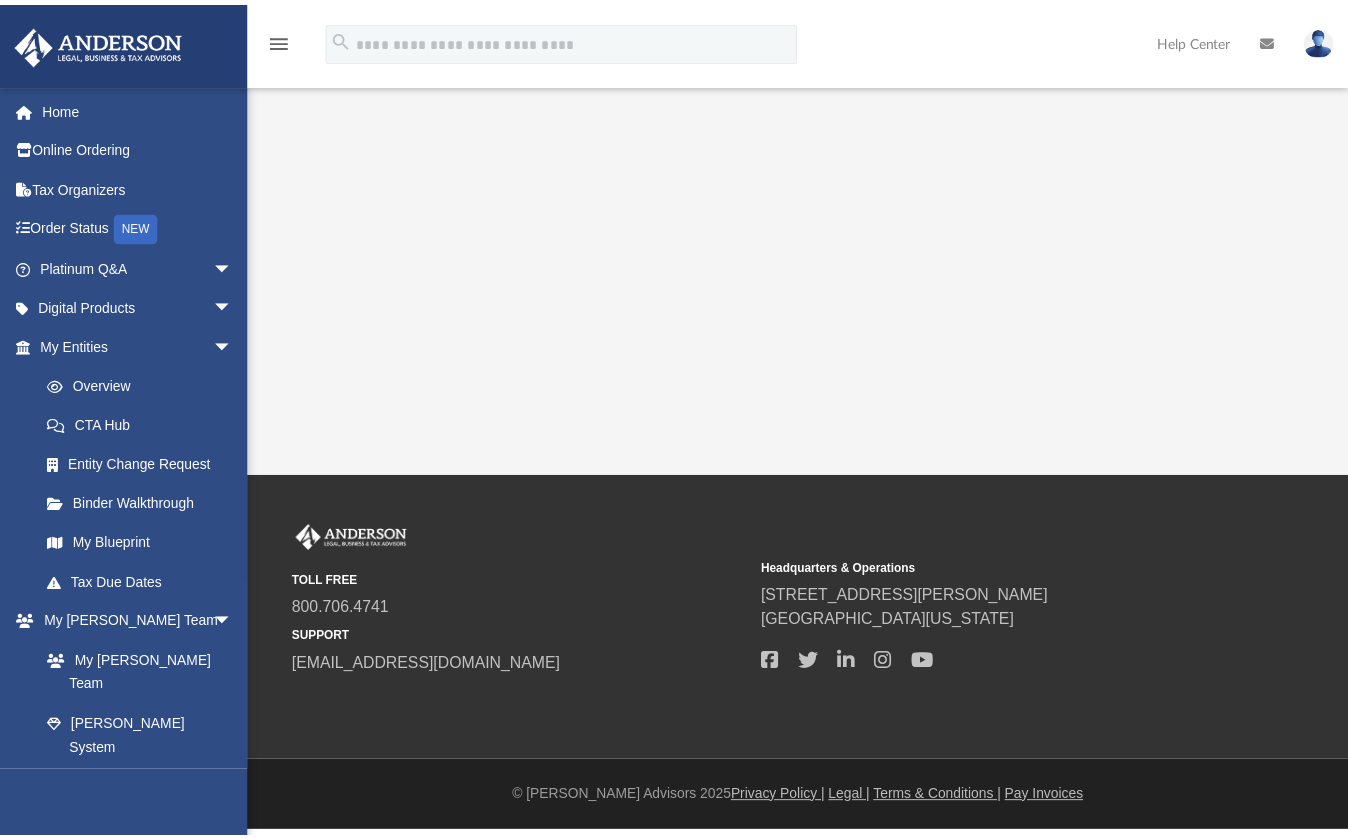 scroll, scrollTop: 0, scrollLeft: 0, axis: both 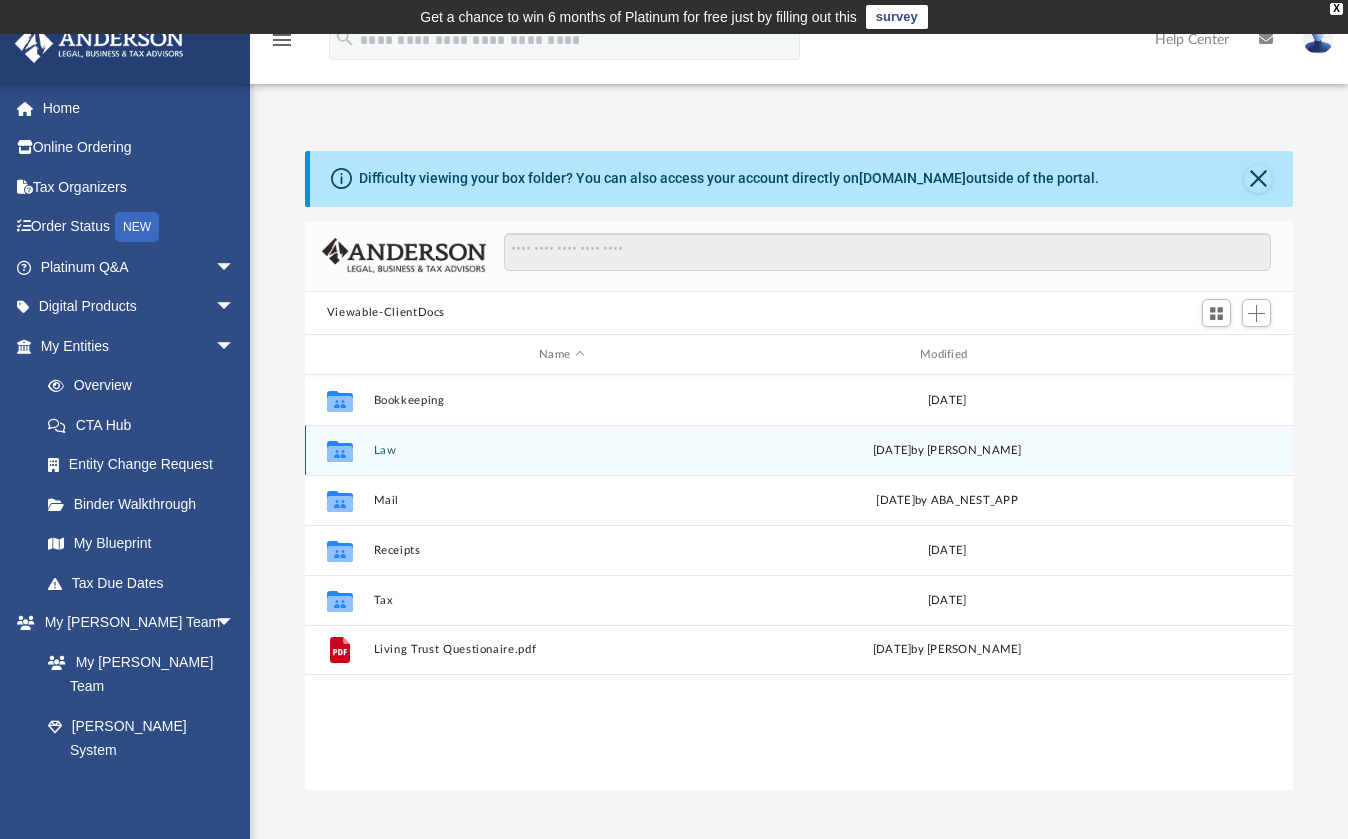 click 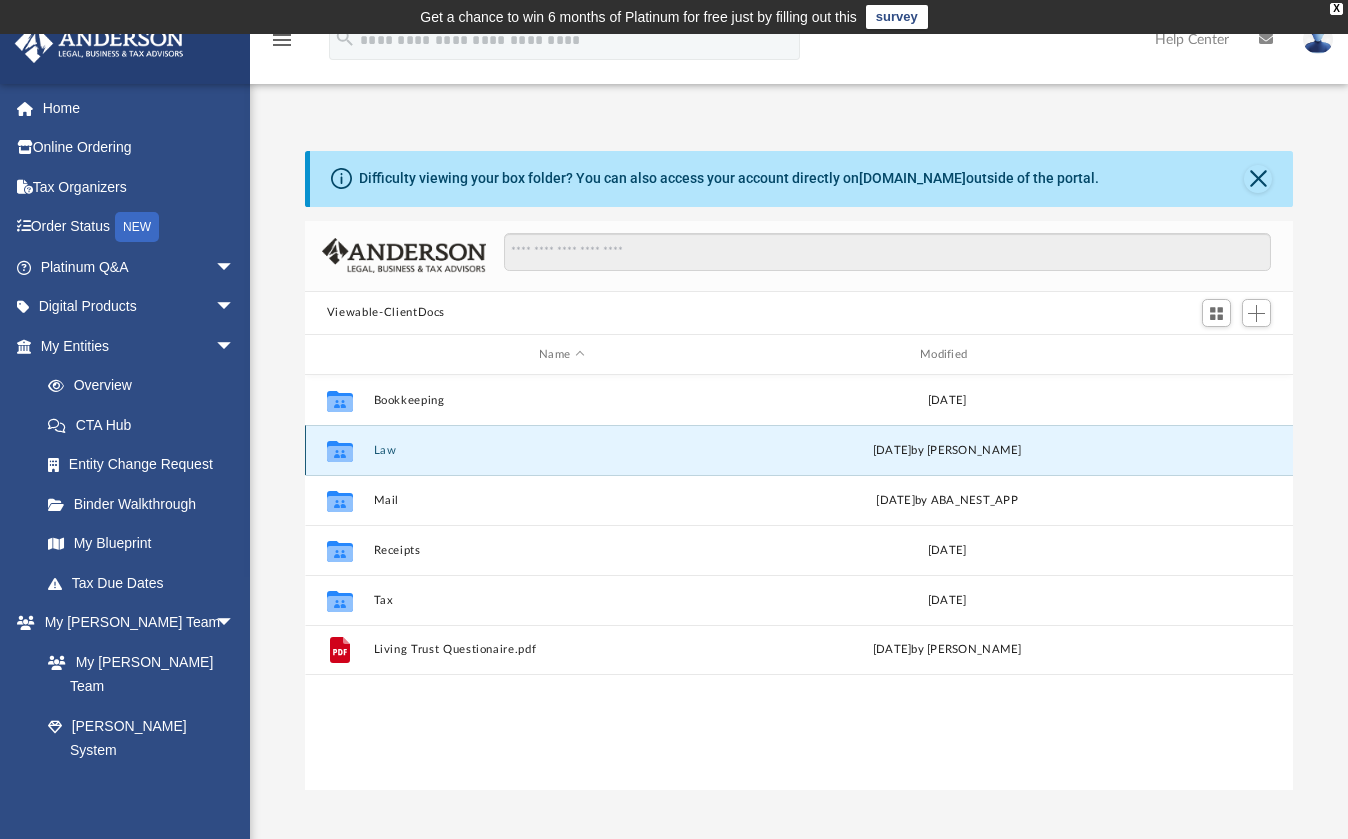 click 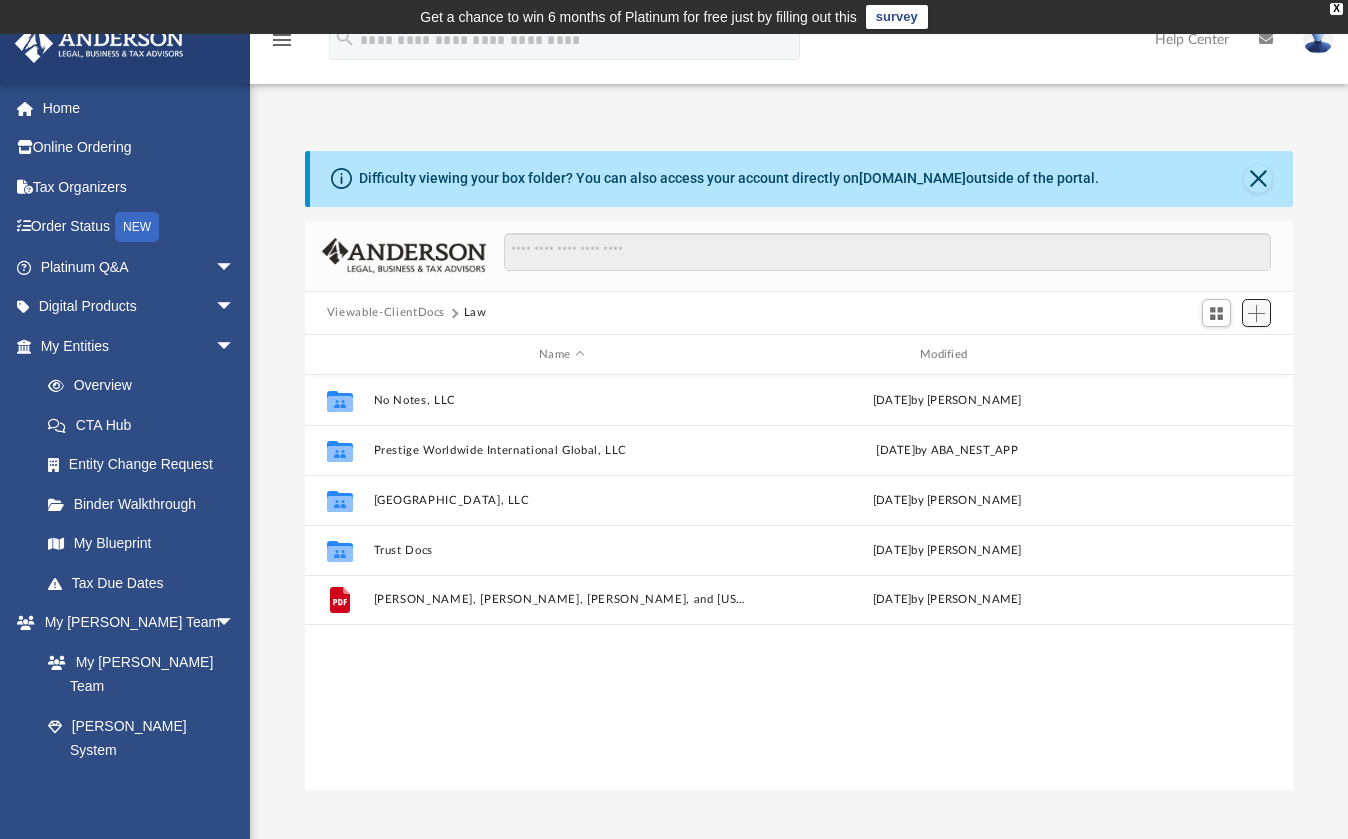 click at bounding box center (1256, 313) 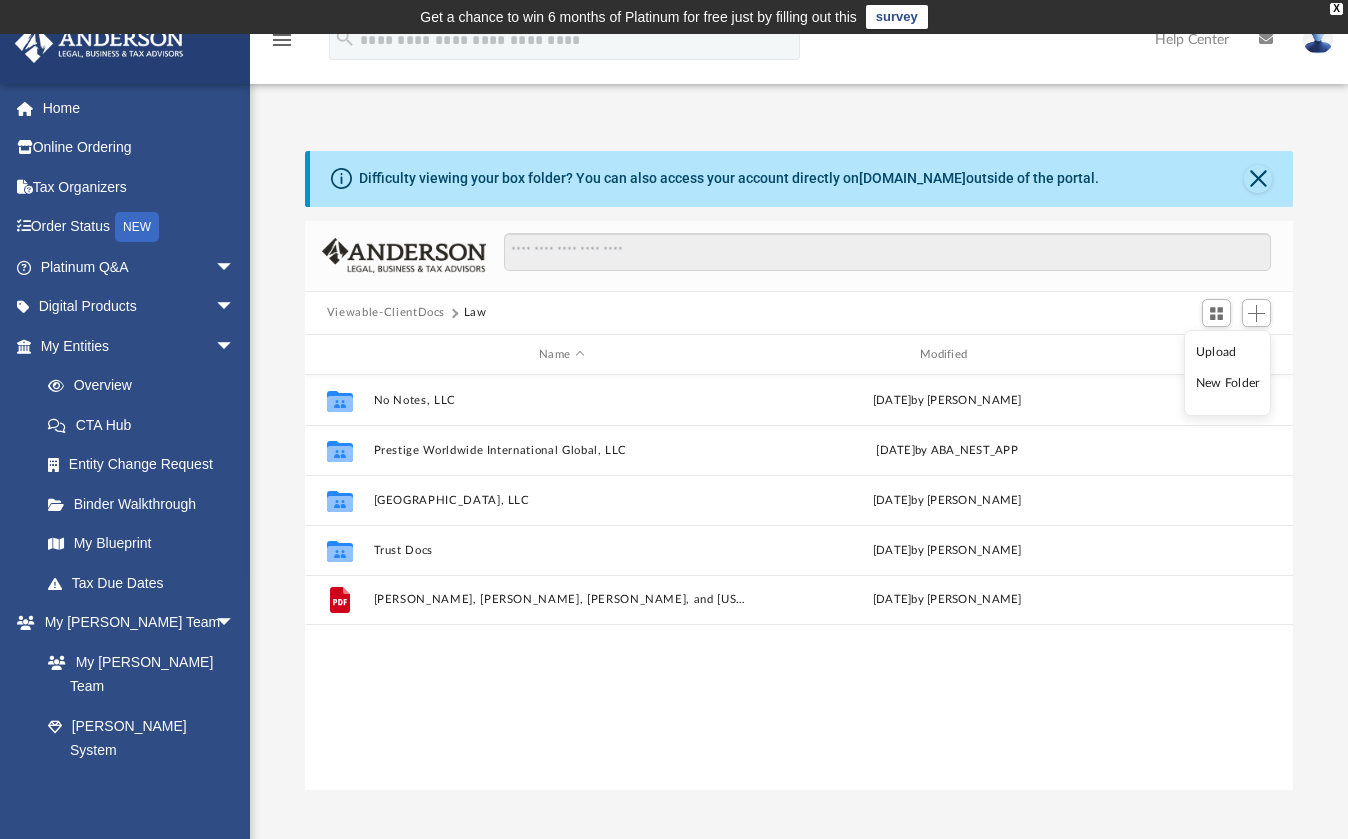 click on "New Folder" at bounding box center (1228, 383) 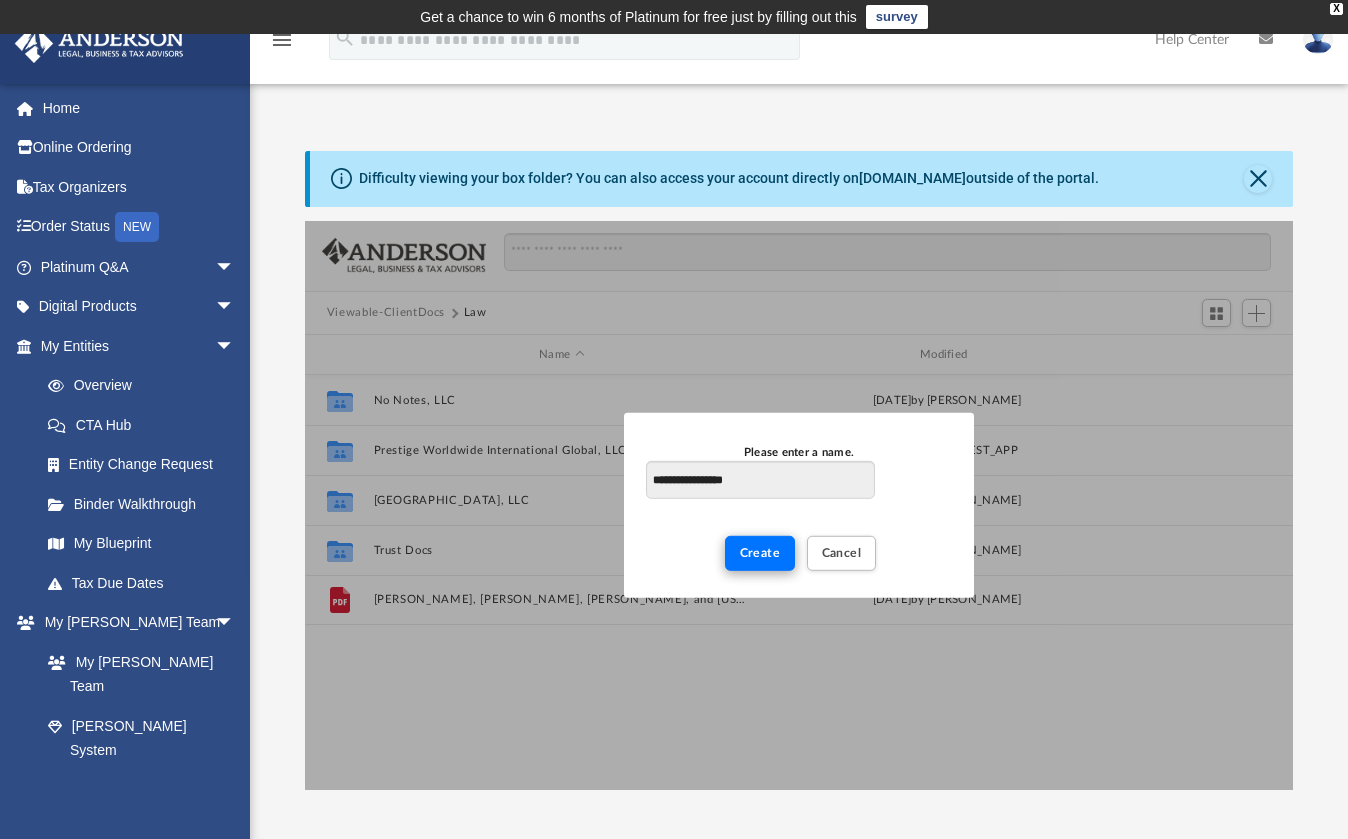 type on "**********" 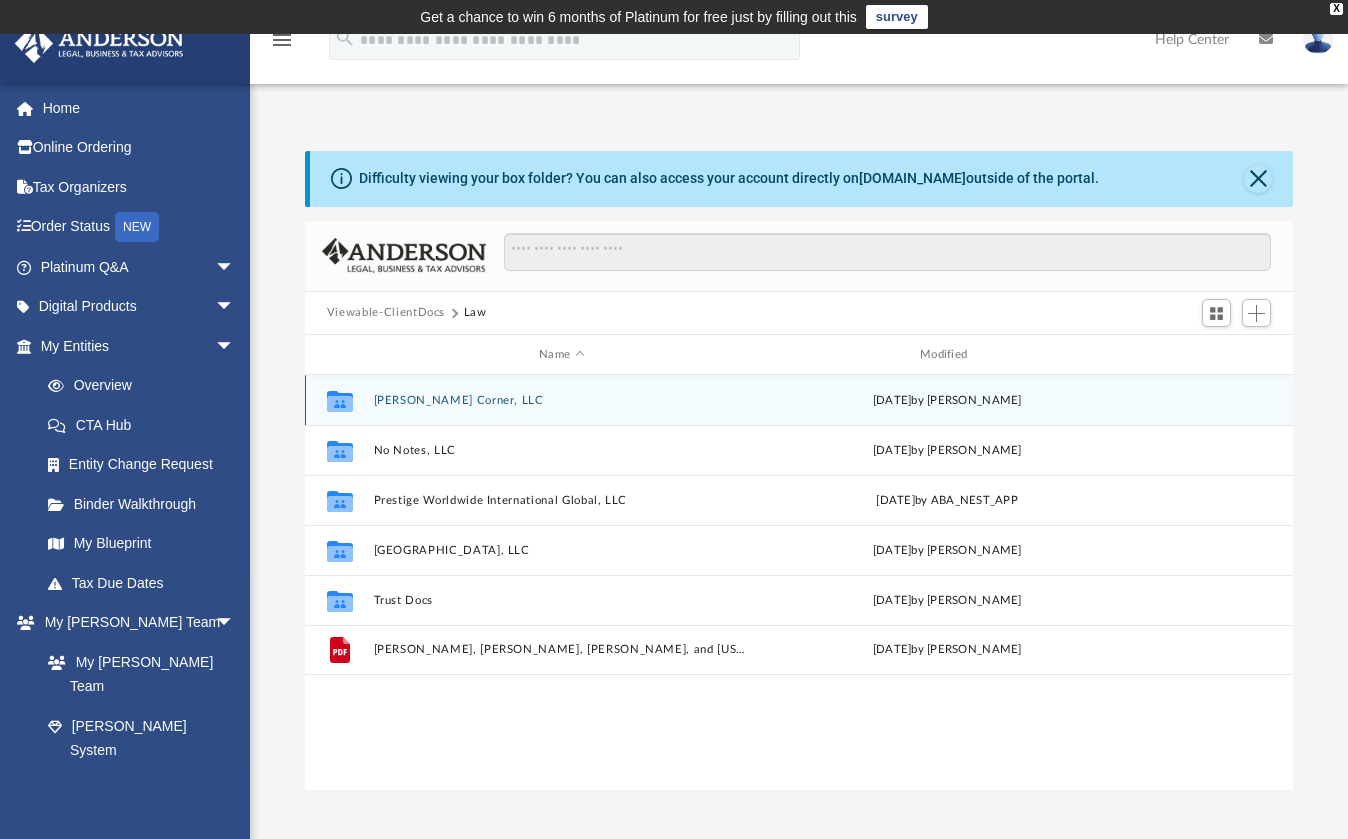 click on "[PERSON_NAME] Corner, LLC" at bounding box center (561, 400) 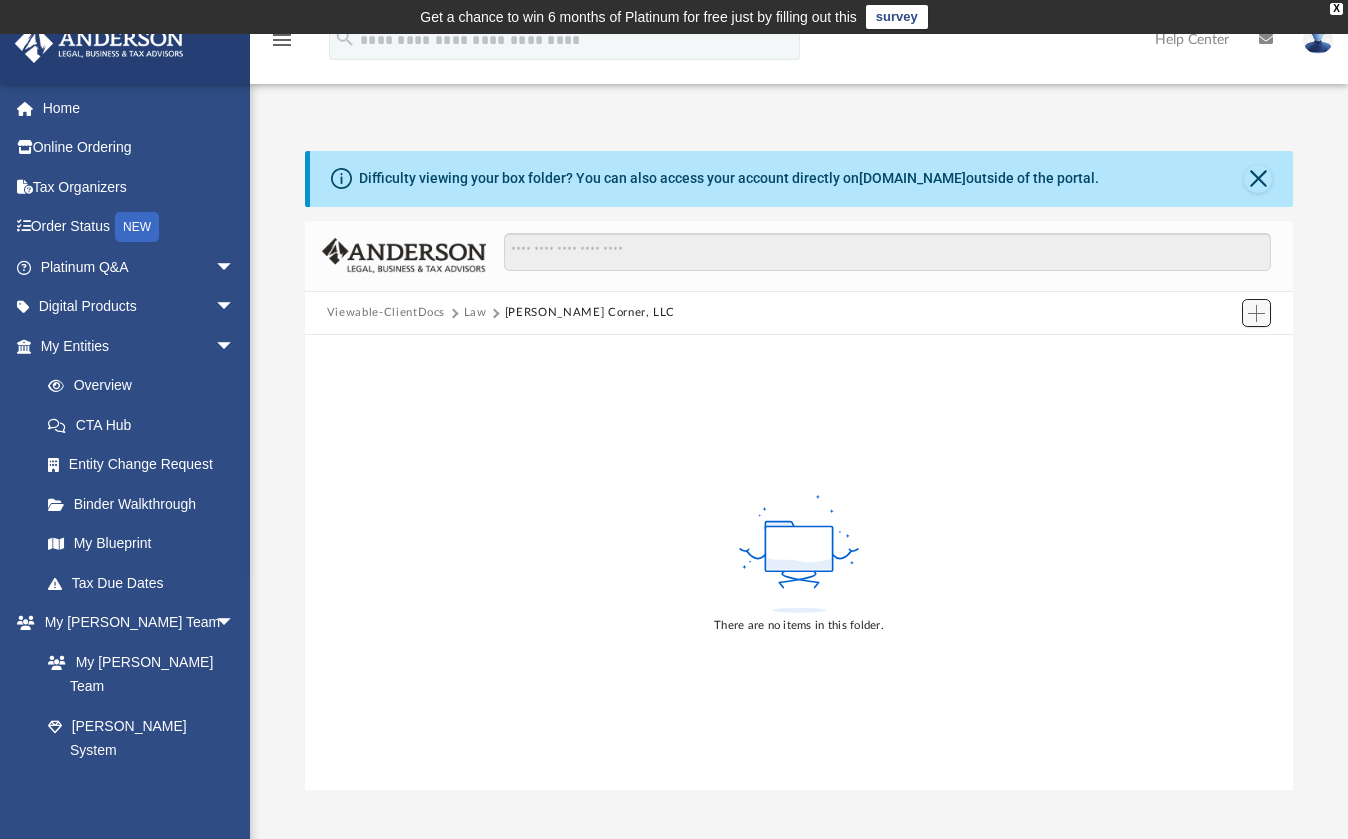 click at bounding box center [1257, 313] 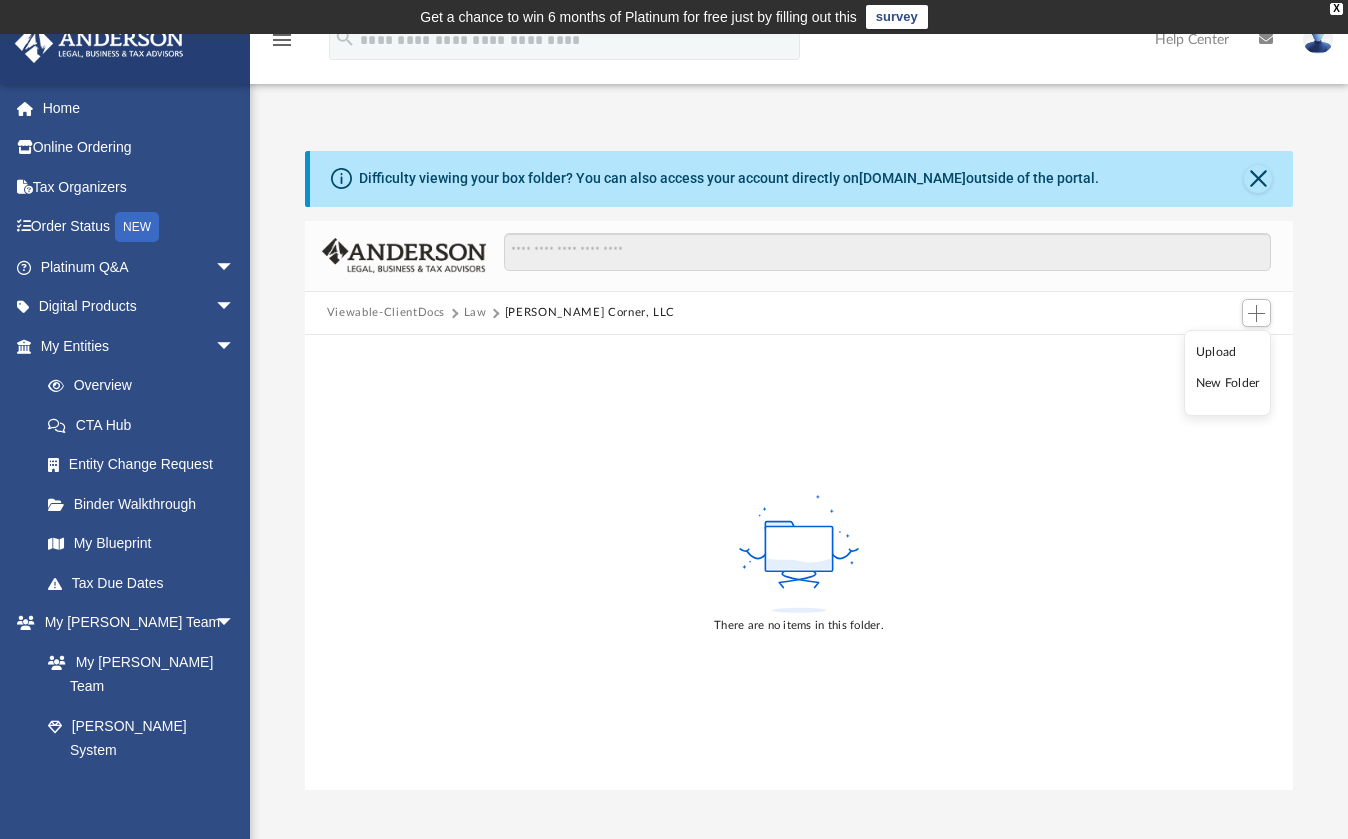 click on "Upload" at bounding box center (1228, 352) 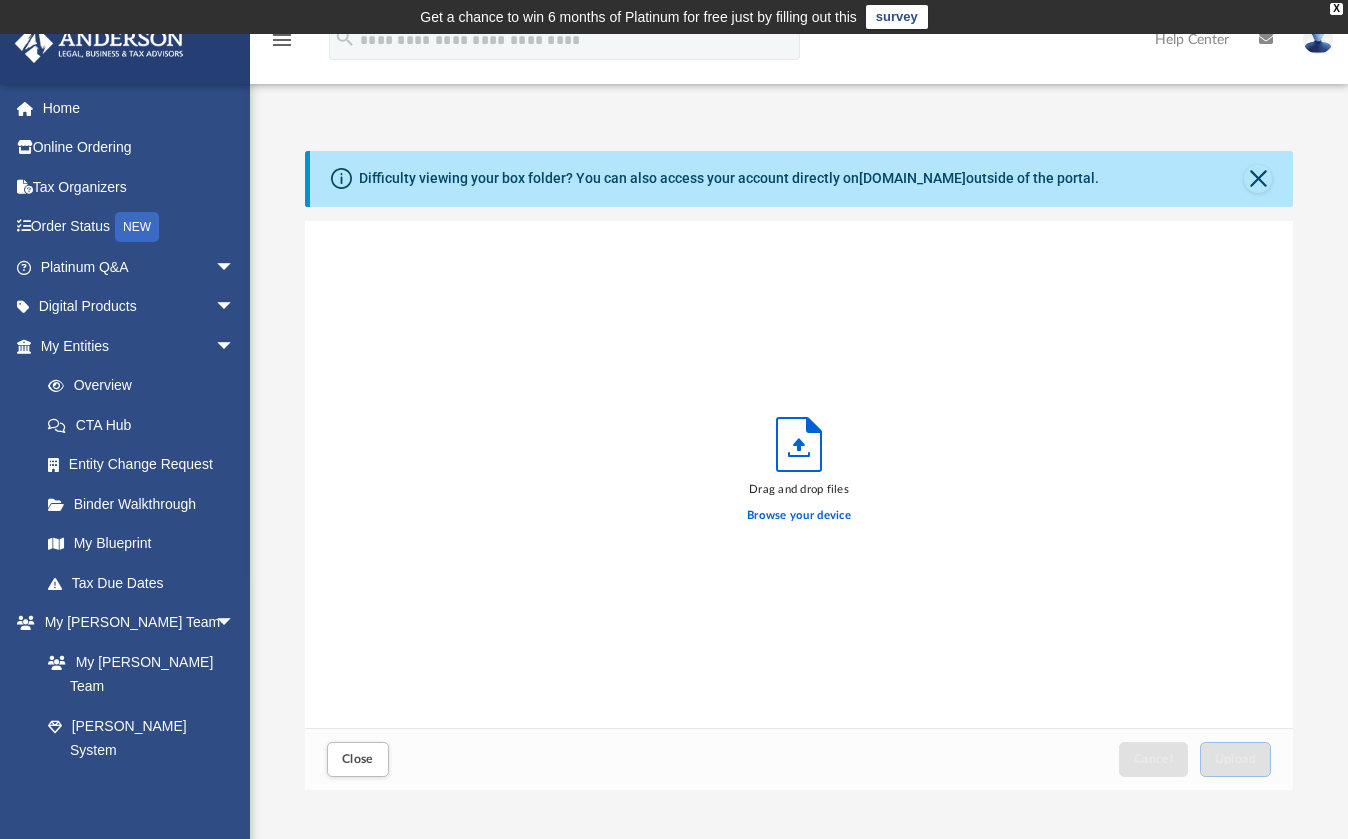 scroll, scrollTop: 16, scrollLeft: 16, axis: both 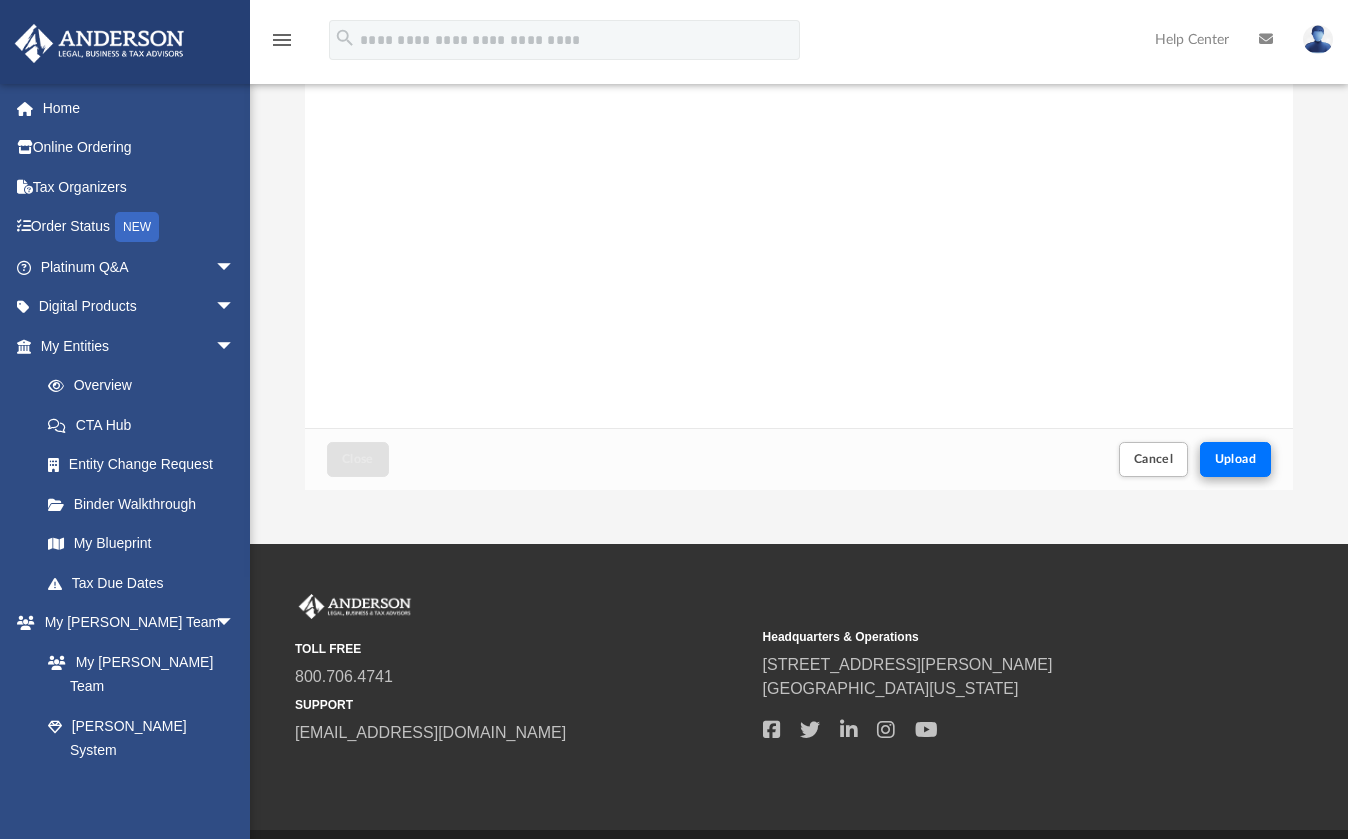 click on "Upload" at bounding box center (1236, 459) 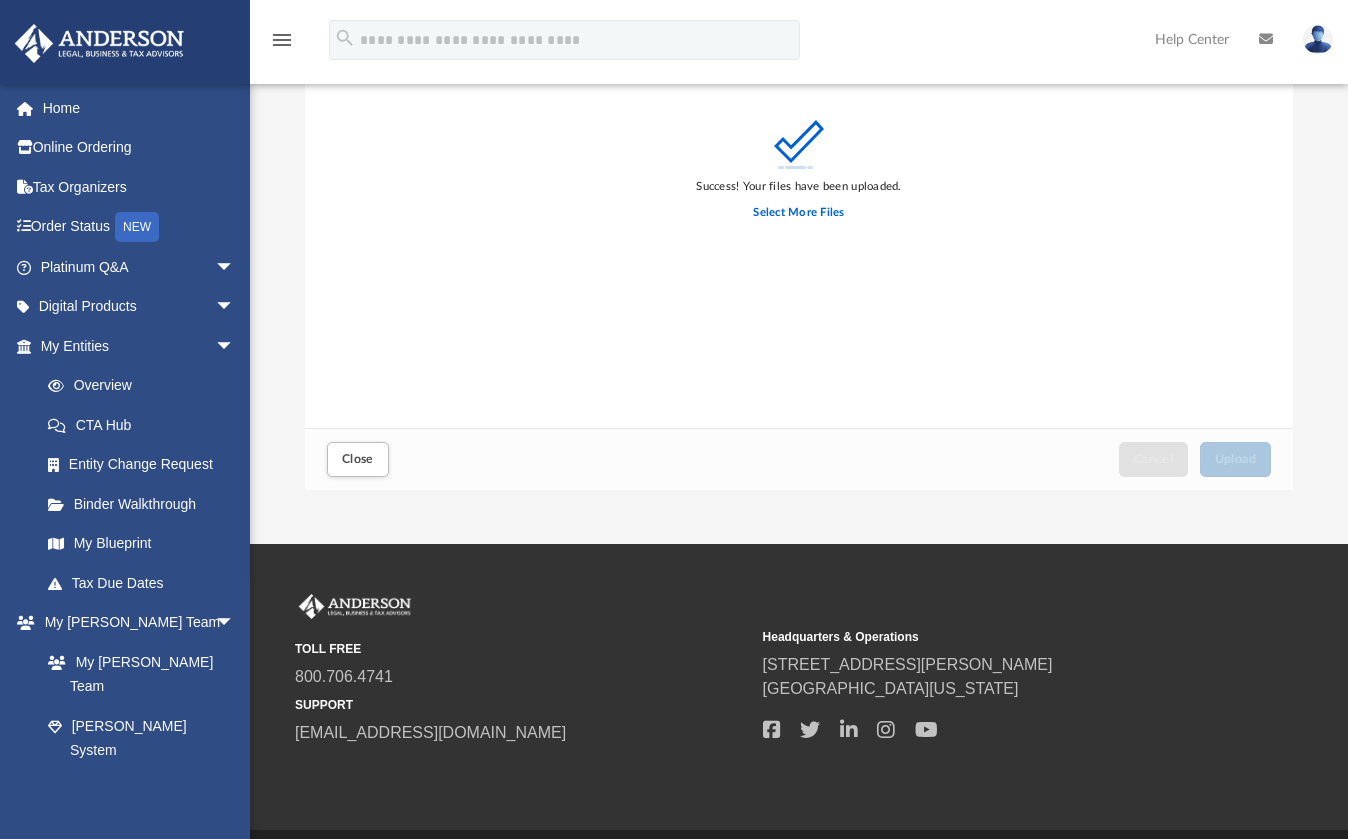 scroll, scrollTop: 0, scrollLeft: 0, axis: both 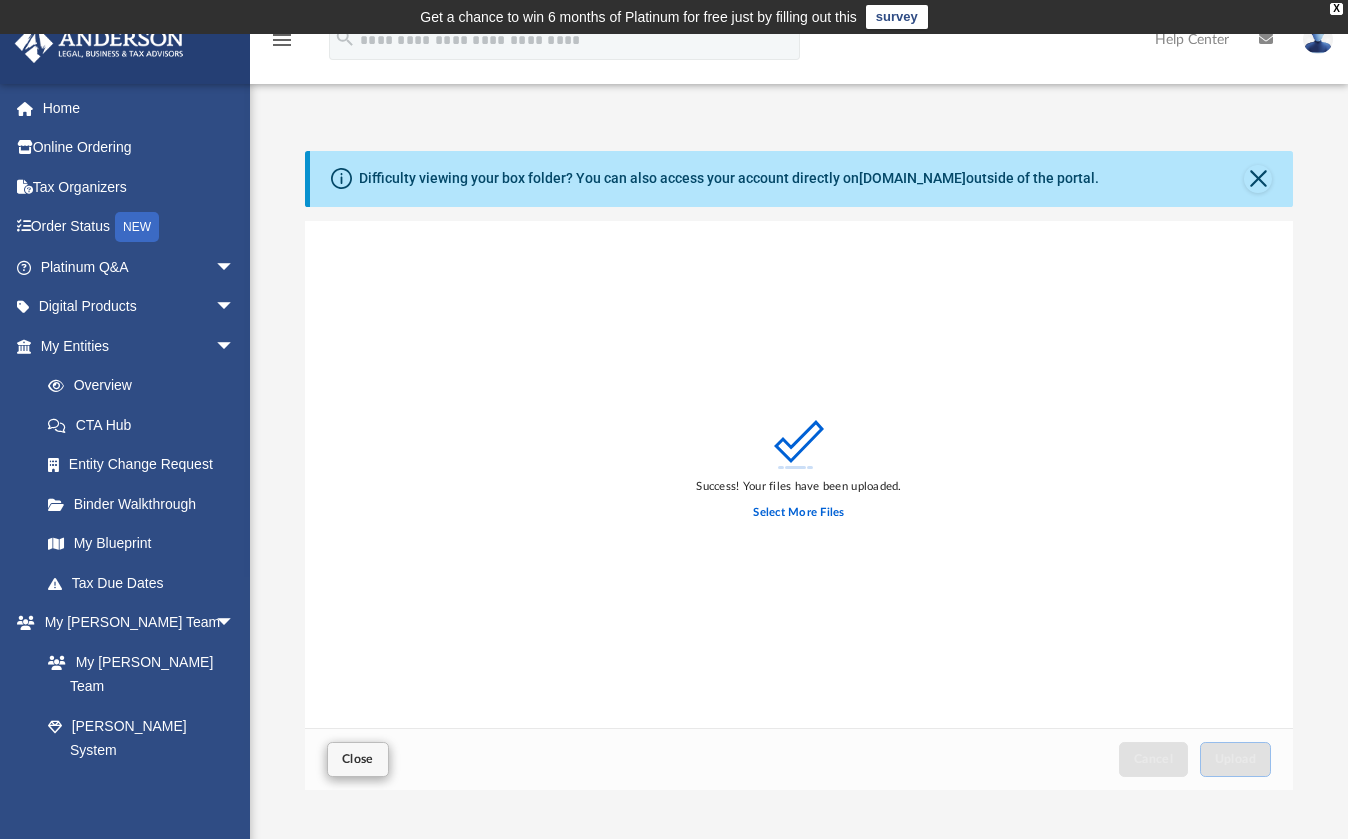 click on "Close" at bounding box center [358, 759] 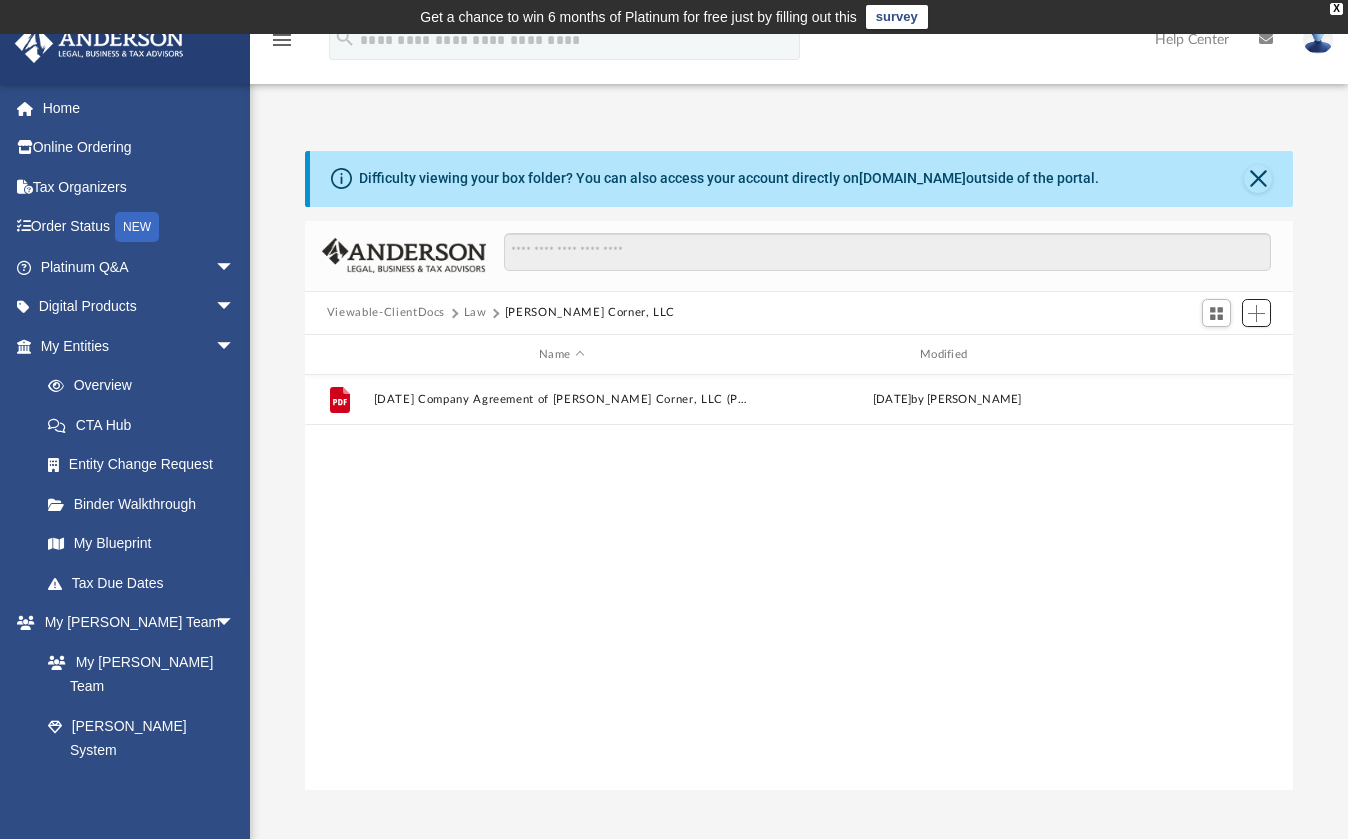 scroll, scrollTop: 16, scrollLeft: 16, axis: both 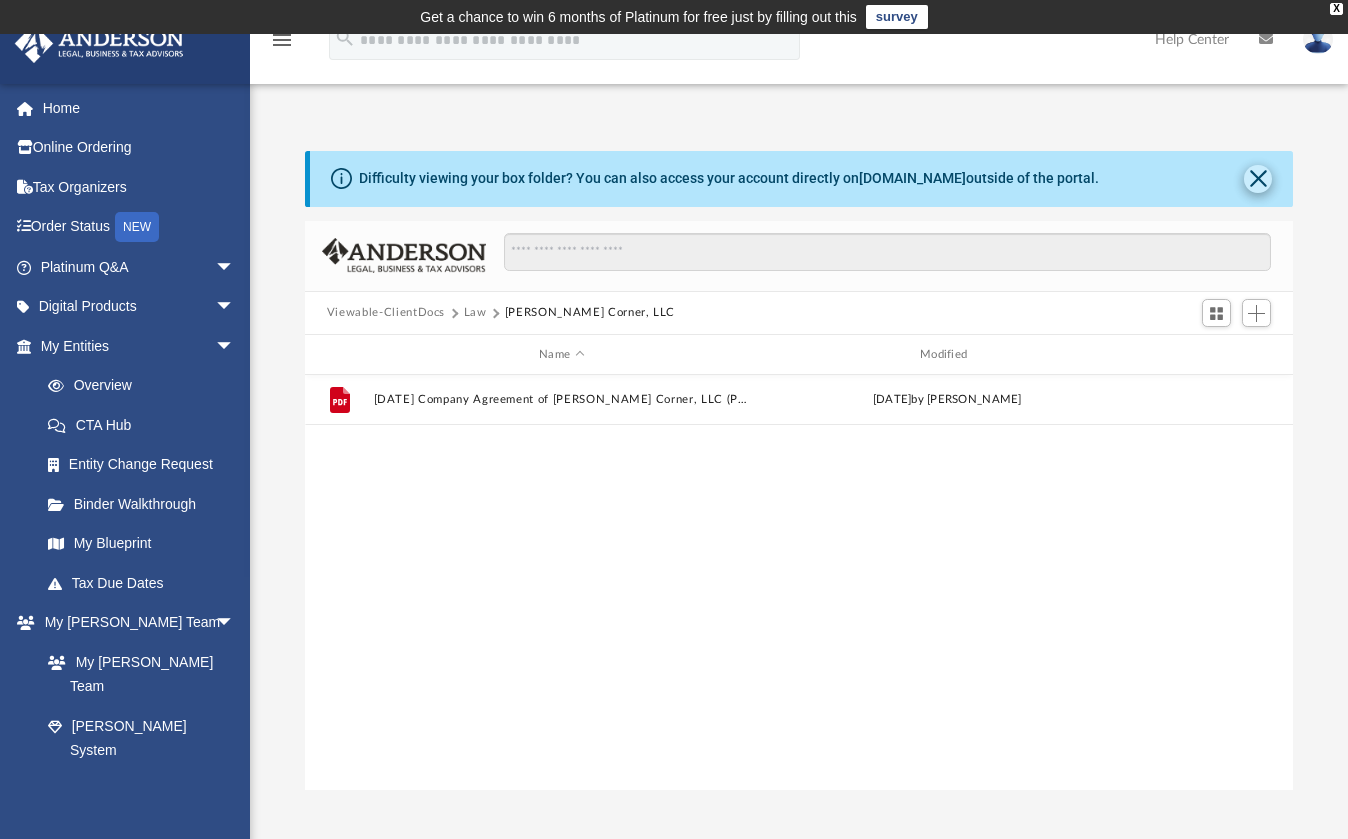 click 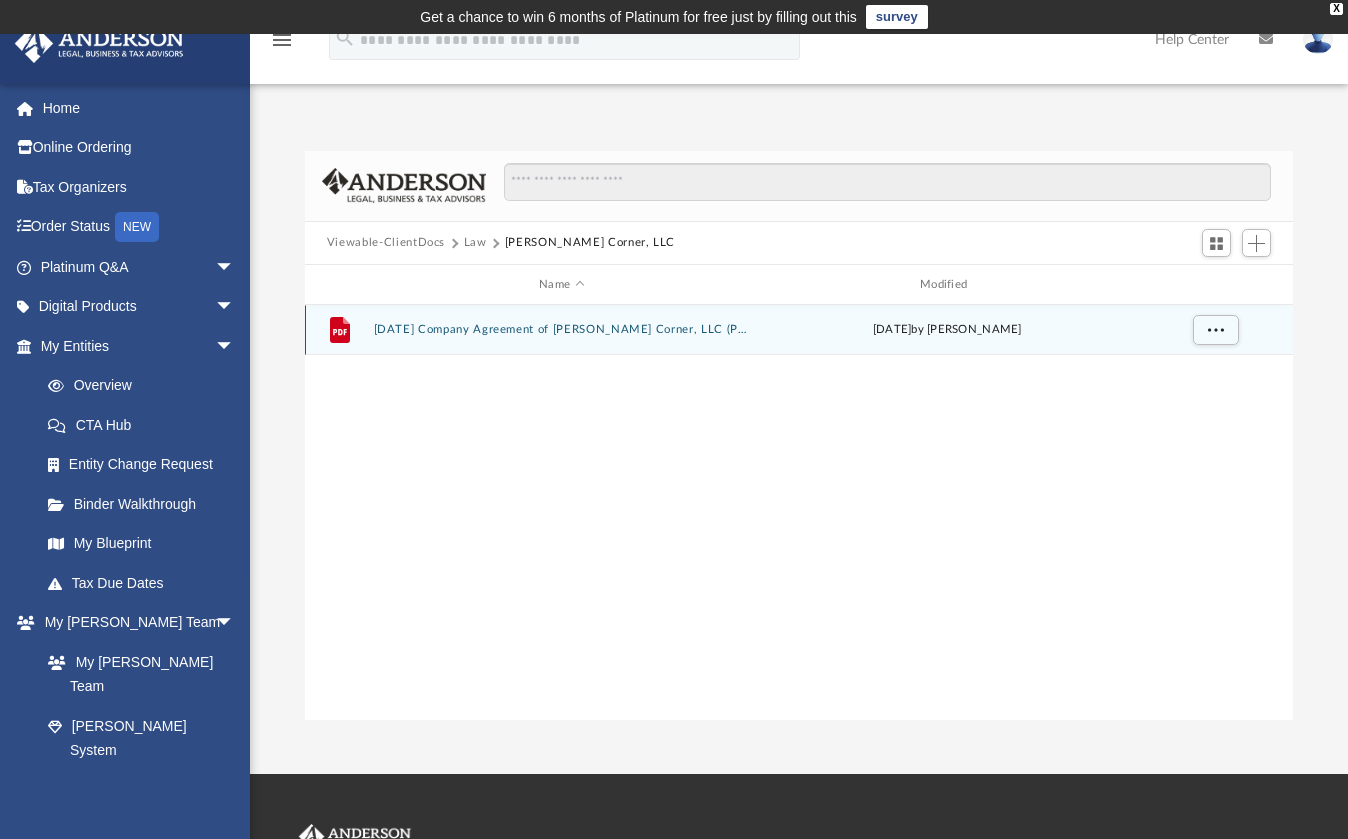 click on "File [DATE] Company Agreement of [PERSON_NAME] Corner, LLC (PENDING) - 004359-000001.pdf [DATE]  by [PERSON_NAME]" at bounding box center (799, 330) 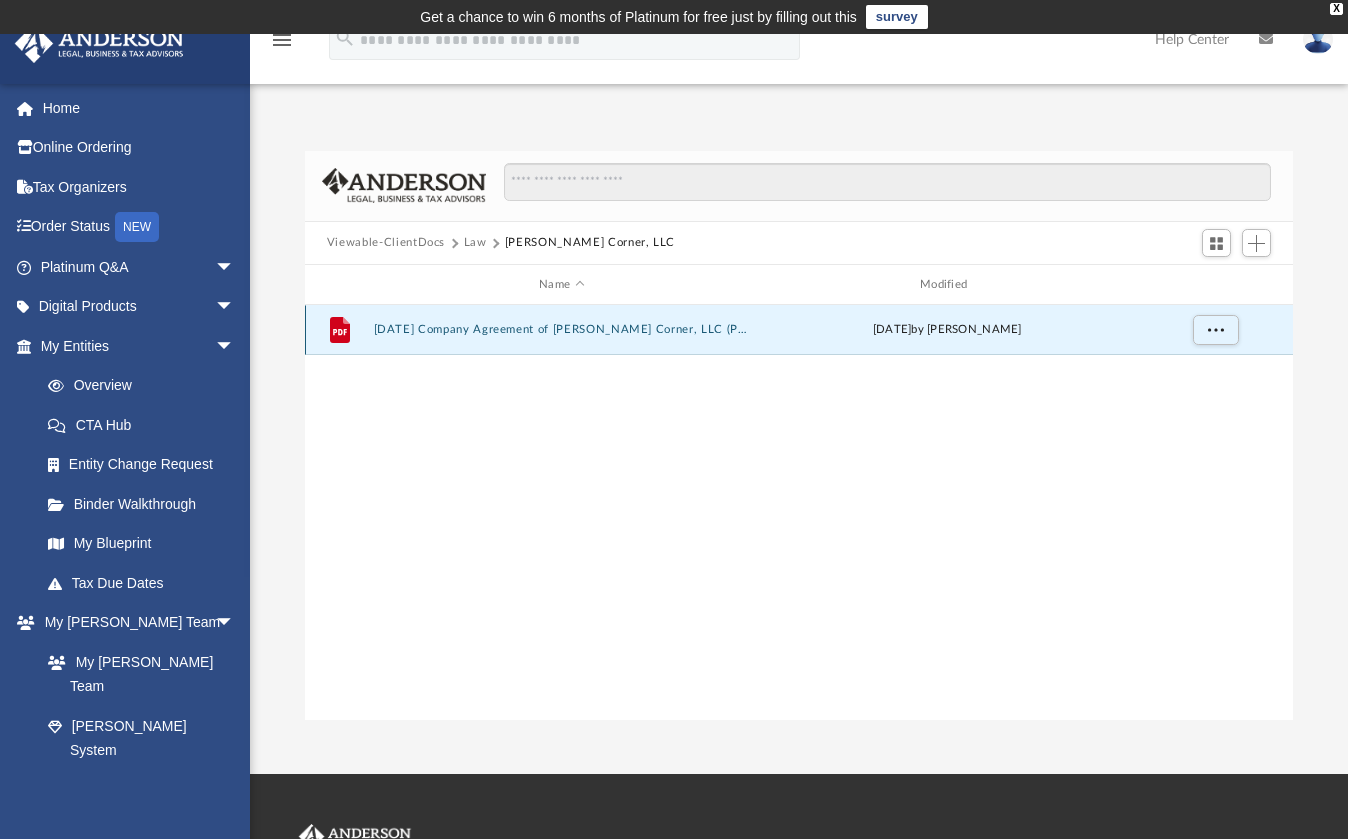 click on "File [DATE] Company Agreement of [PERSON_NAME] Corner, LLC (PENDING) - 004359-000001.pdf [DATE]  by [PERSON_NAME]" at bounding box center [799, 330] 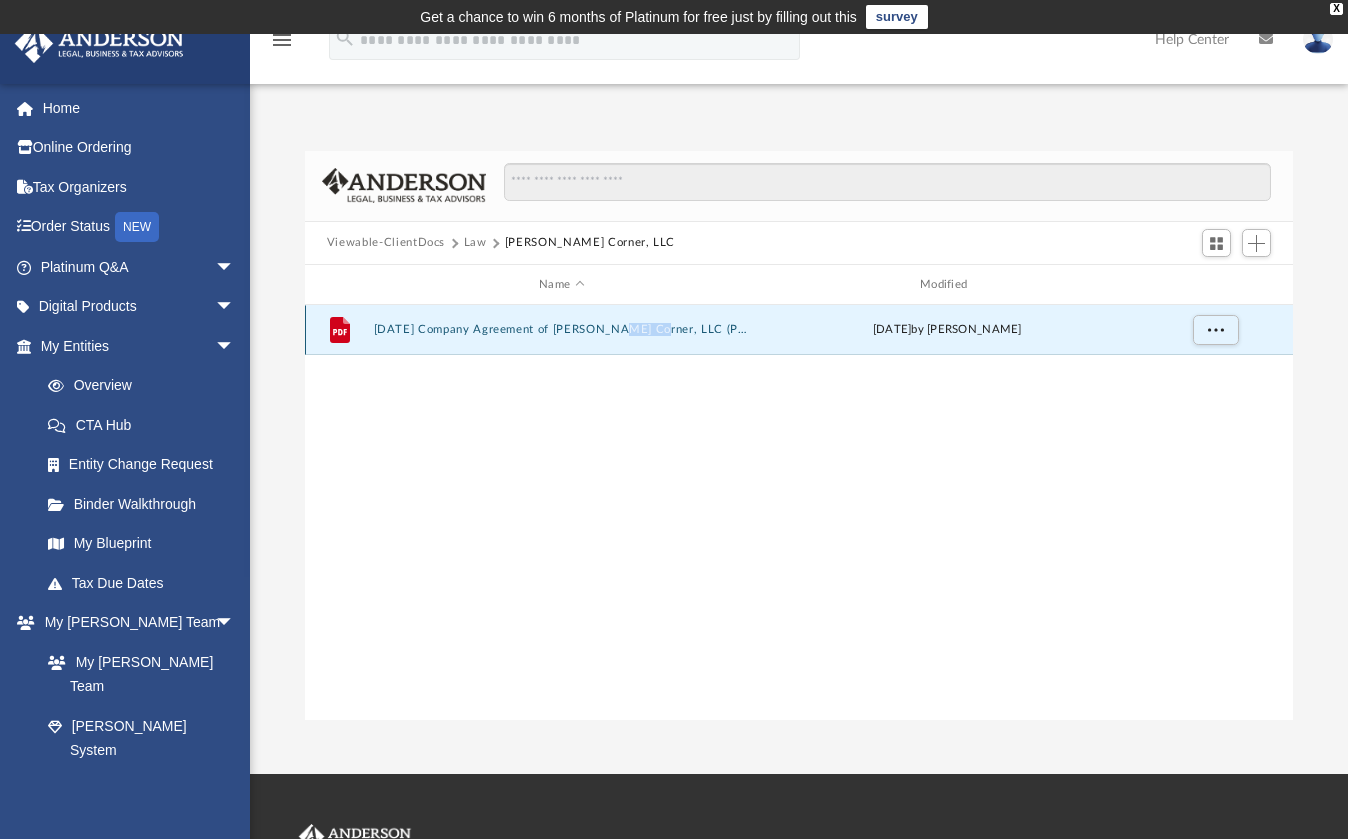 click on "File [DATE] Company Agreement of [PERSON_NAME] Corner, LLC (PENDING) - 004359-000001.pdf [DATE]  by [PERSON_NAME]" at bounding box center (799, 330) 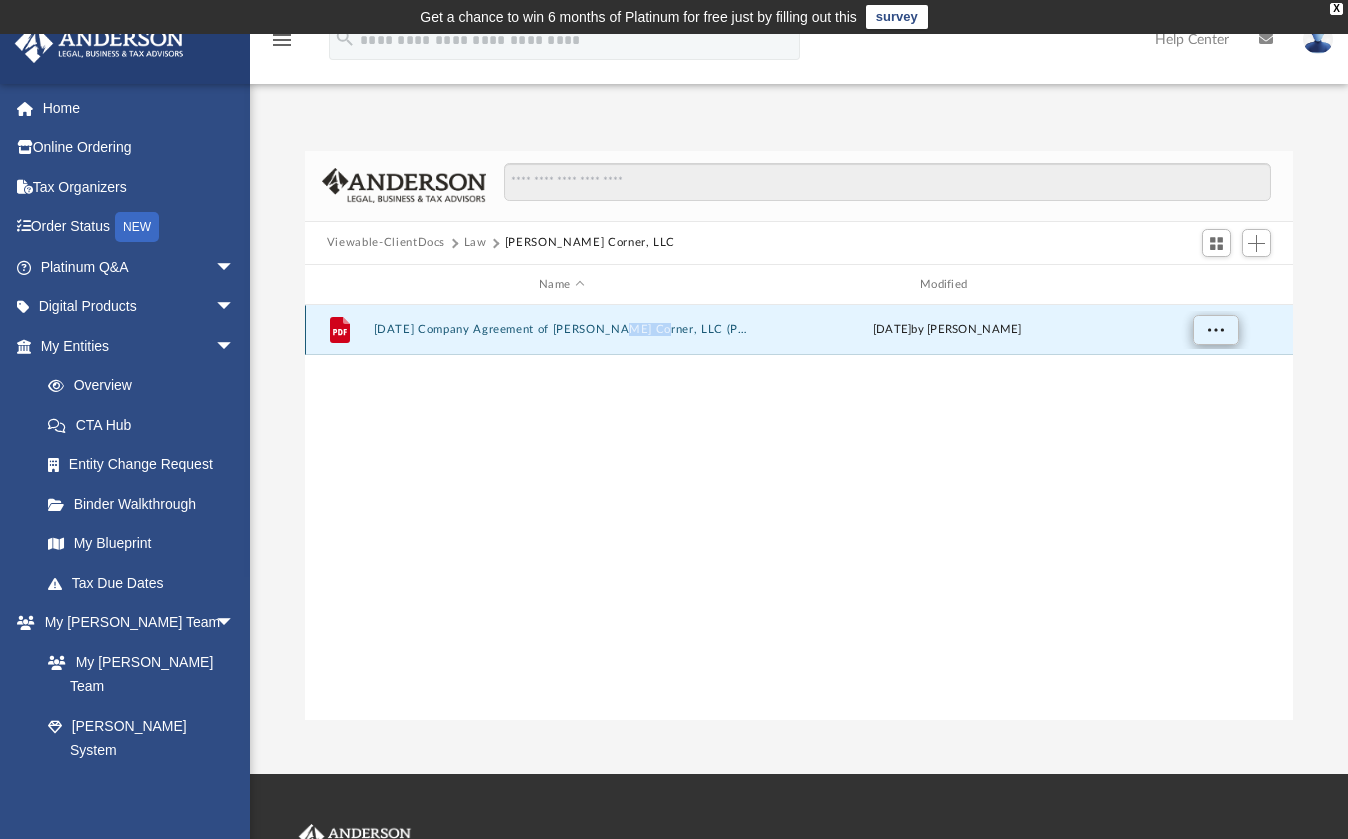 click at bounding box center (1215, 331) 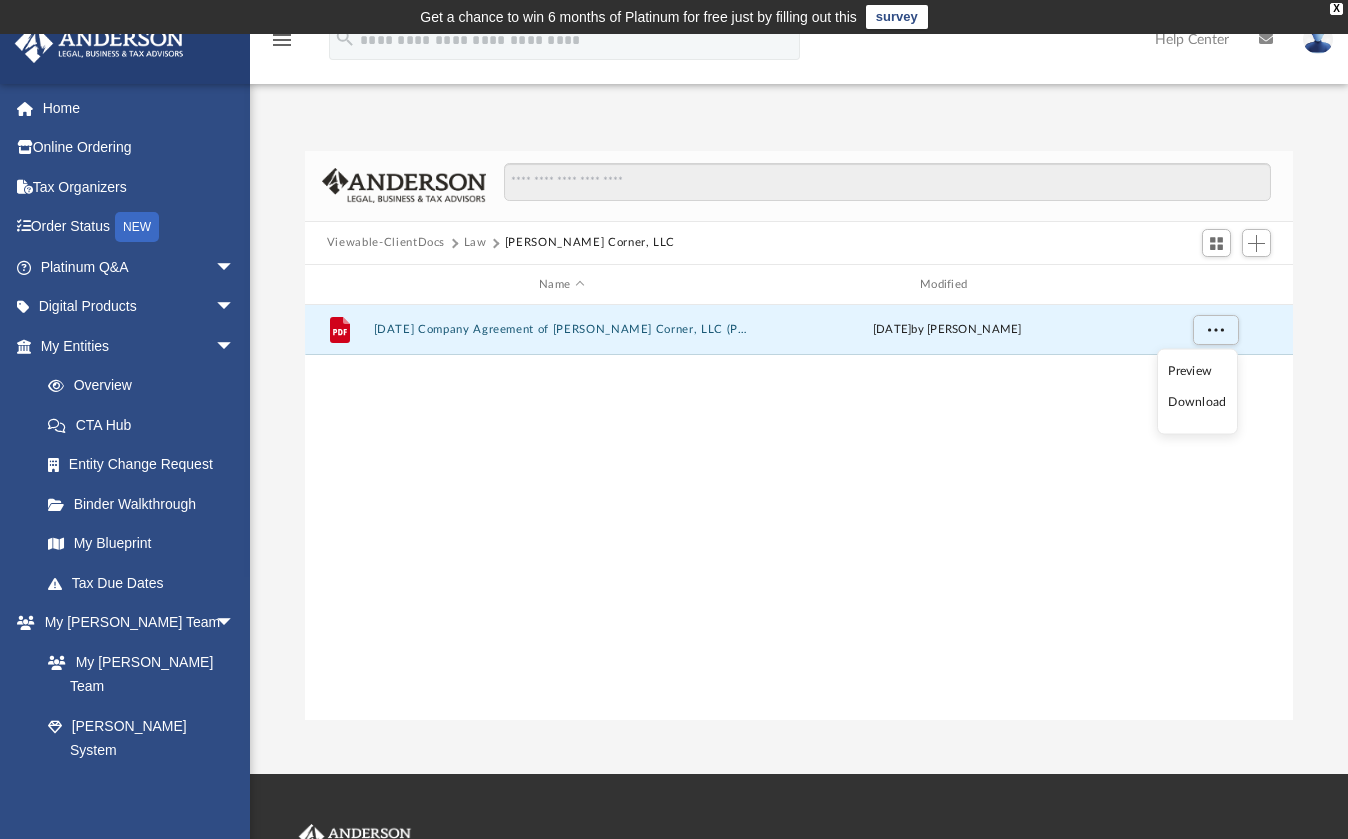 click on "Preview" at bounding box center (1197, 370) 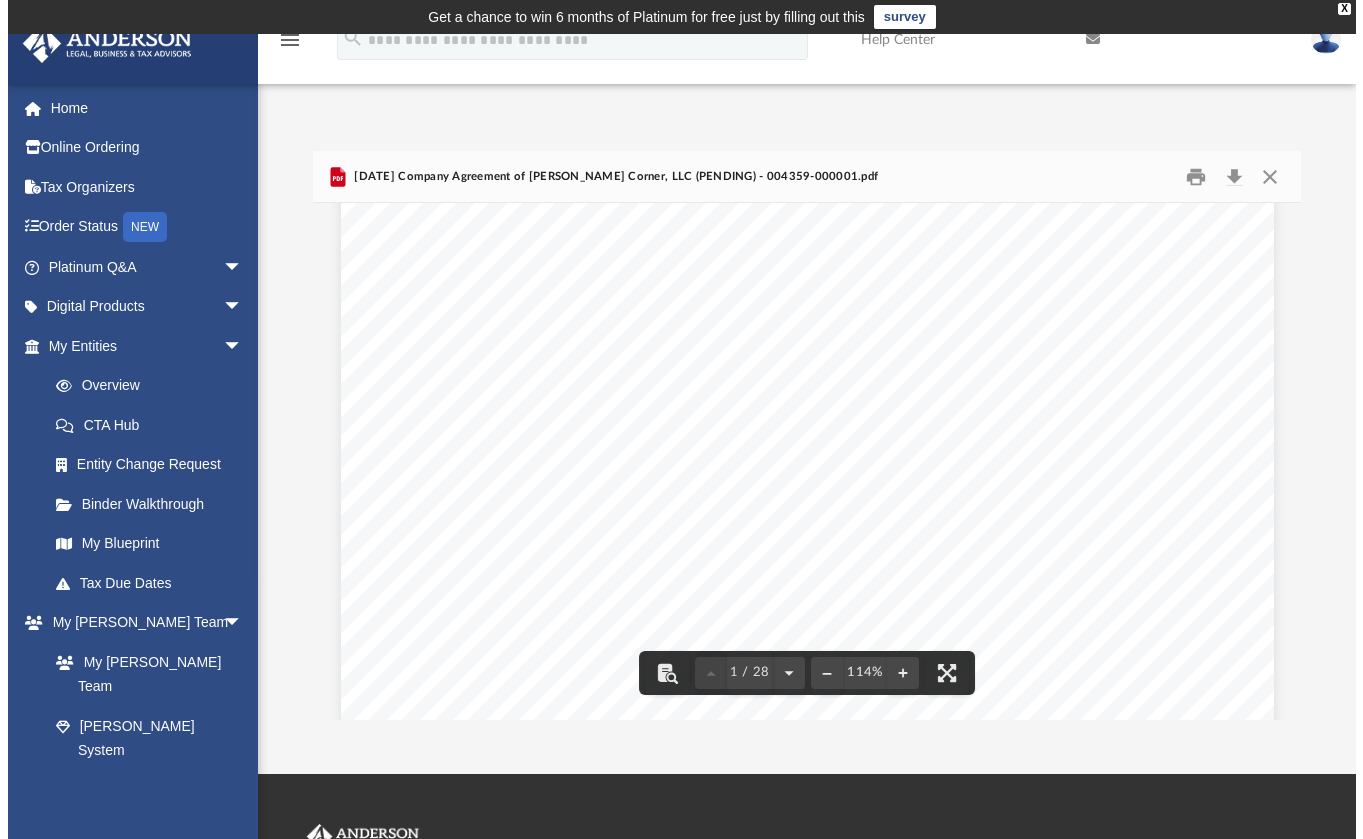 scroll, scrollTop: 0, scrollLeft: 0, axis: both 